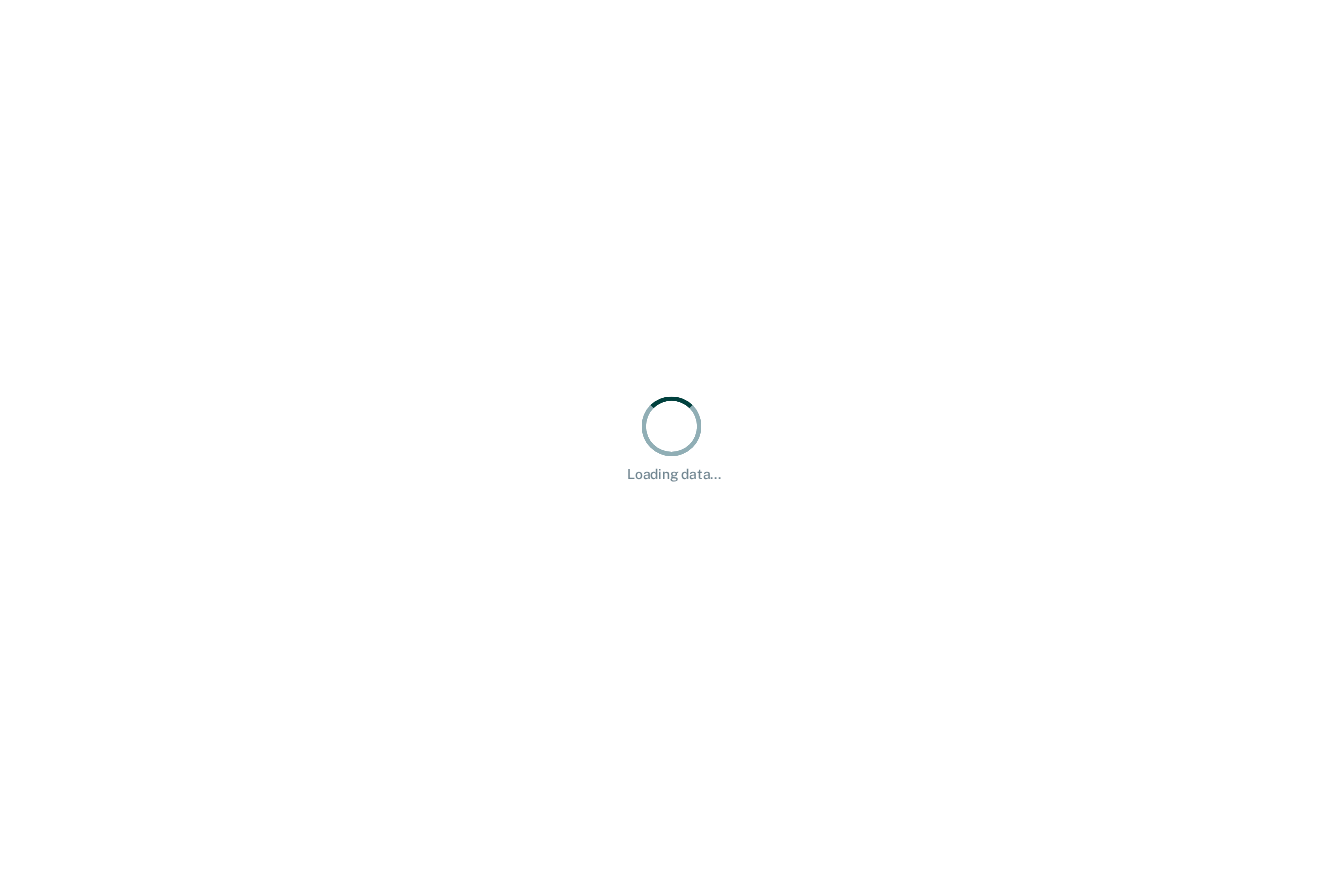 scroll, scrollTop: 0, scrollLeft: 0, axis: both 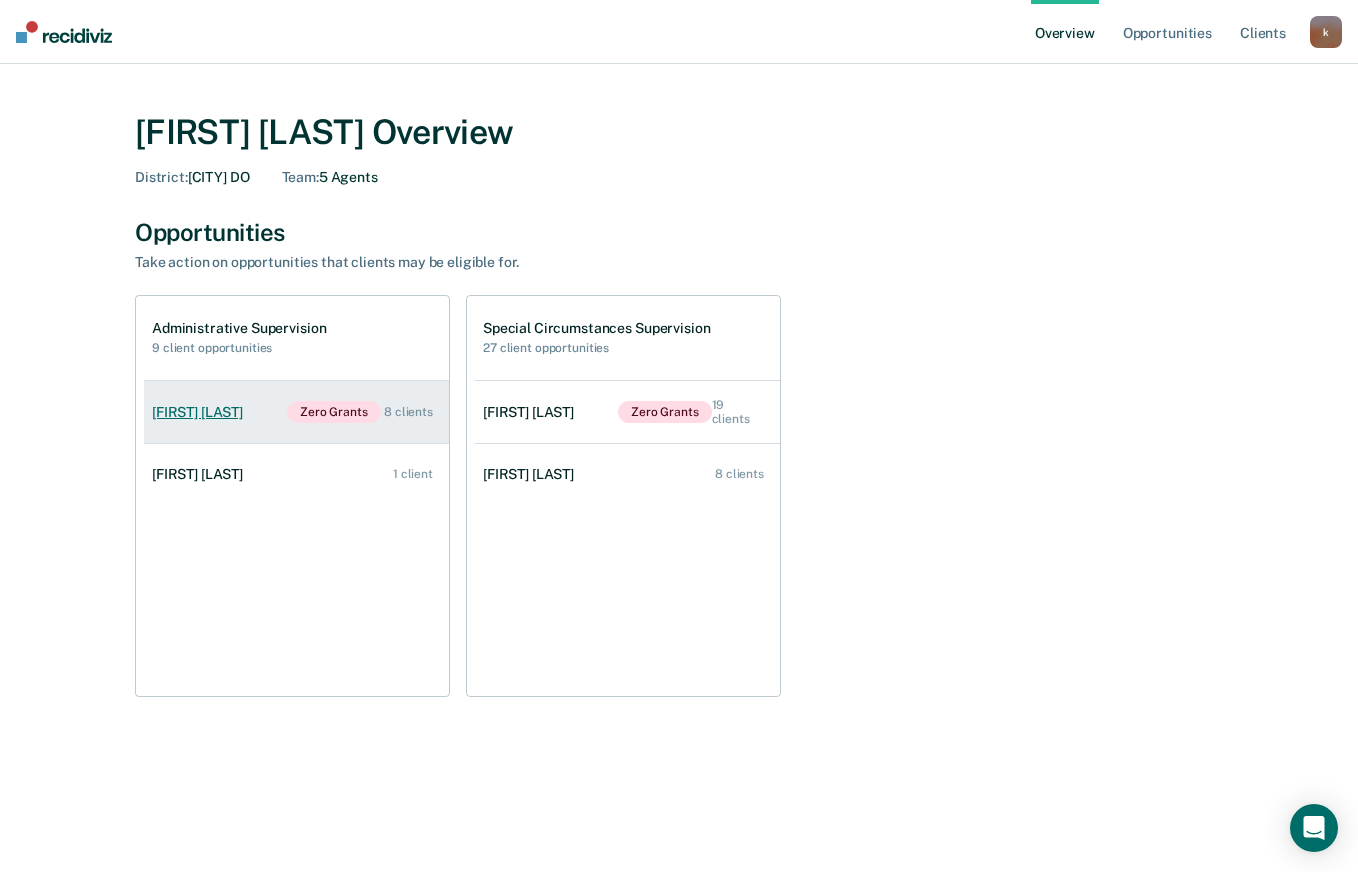 click on "Zero Grants" at bounding box center [334, 412] 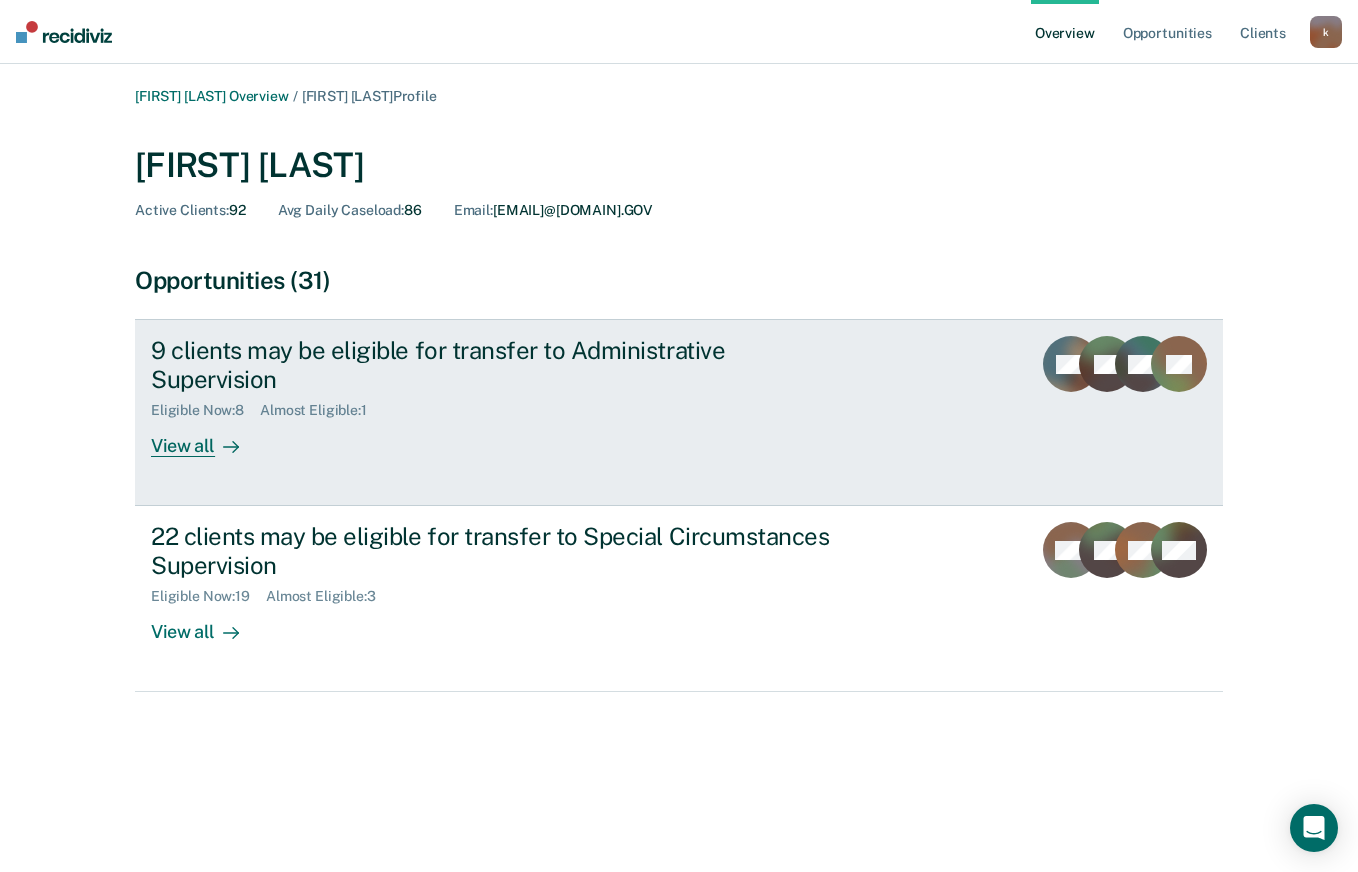 click on "View all" at bounding box center (207, 438) 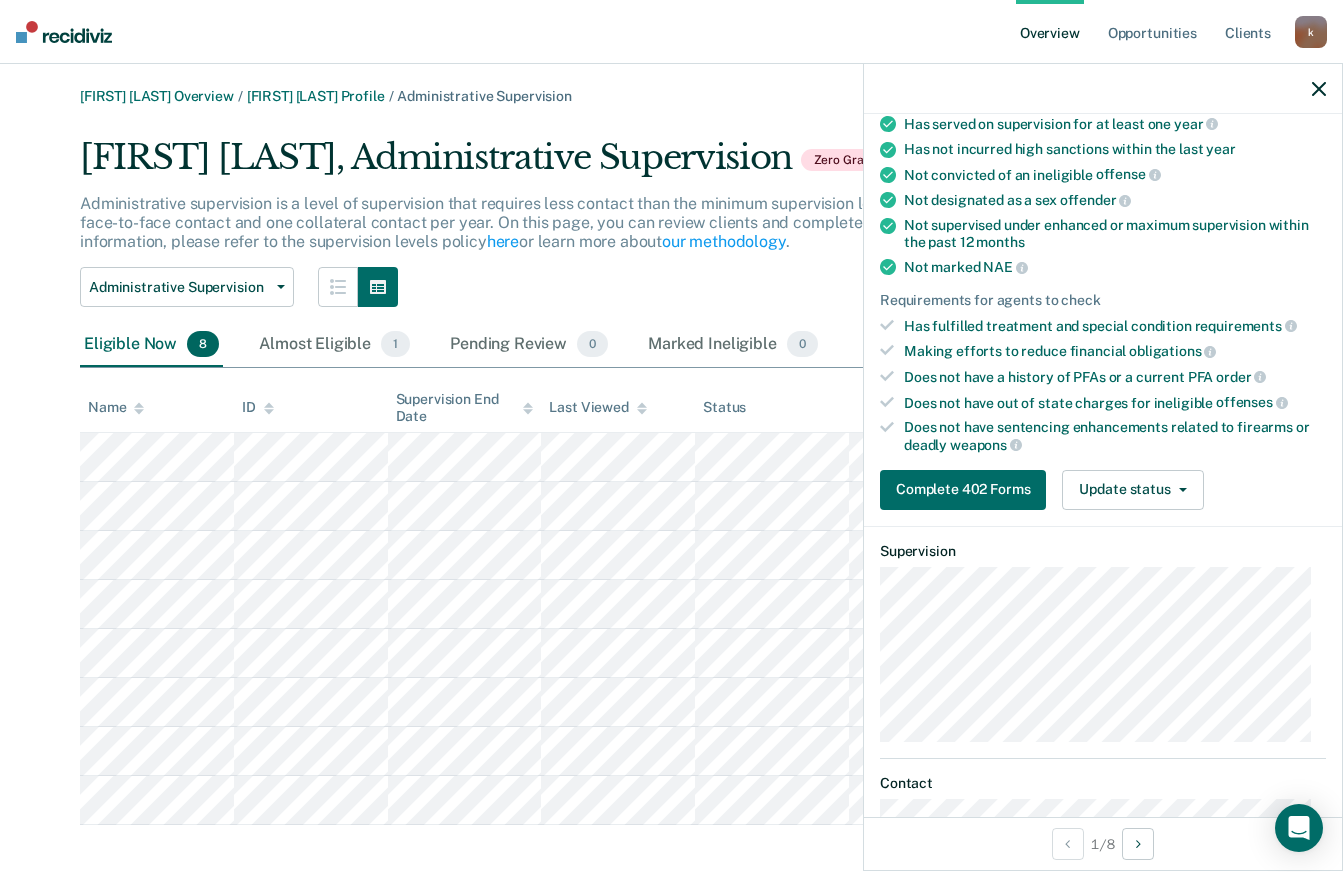 scroll, scrollTop: 230, scrollLeft: 0, axis: vertical 